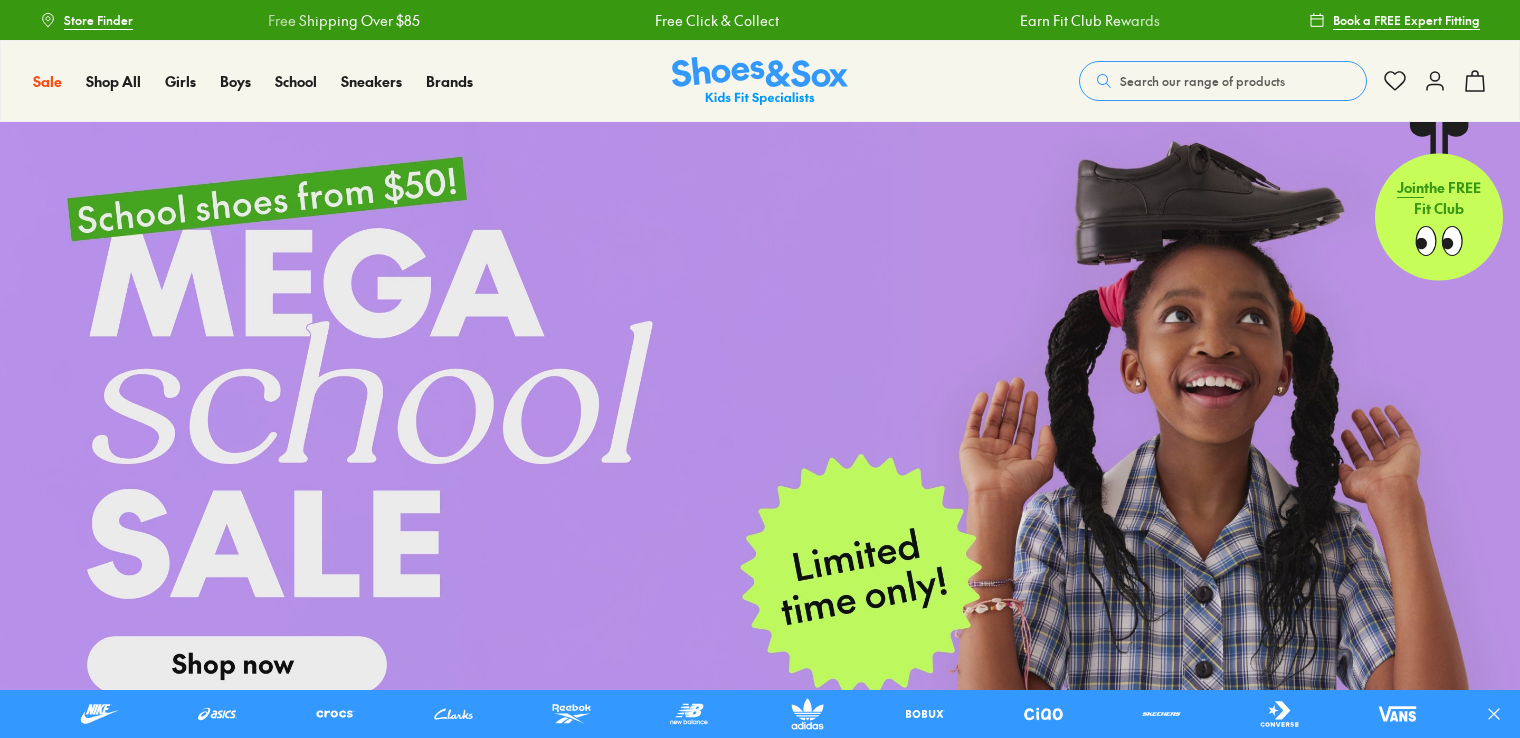 click on "Search our range of products" at bounding box center (1202, 81) 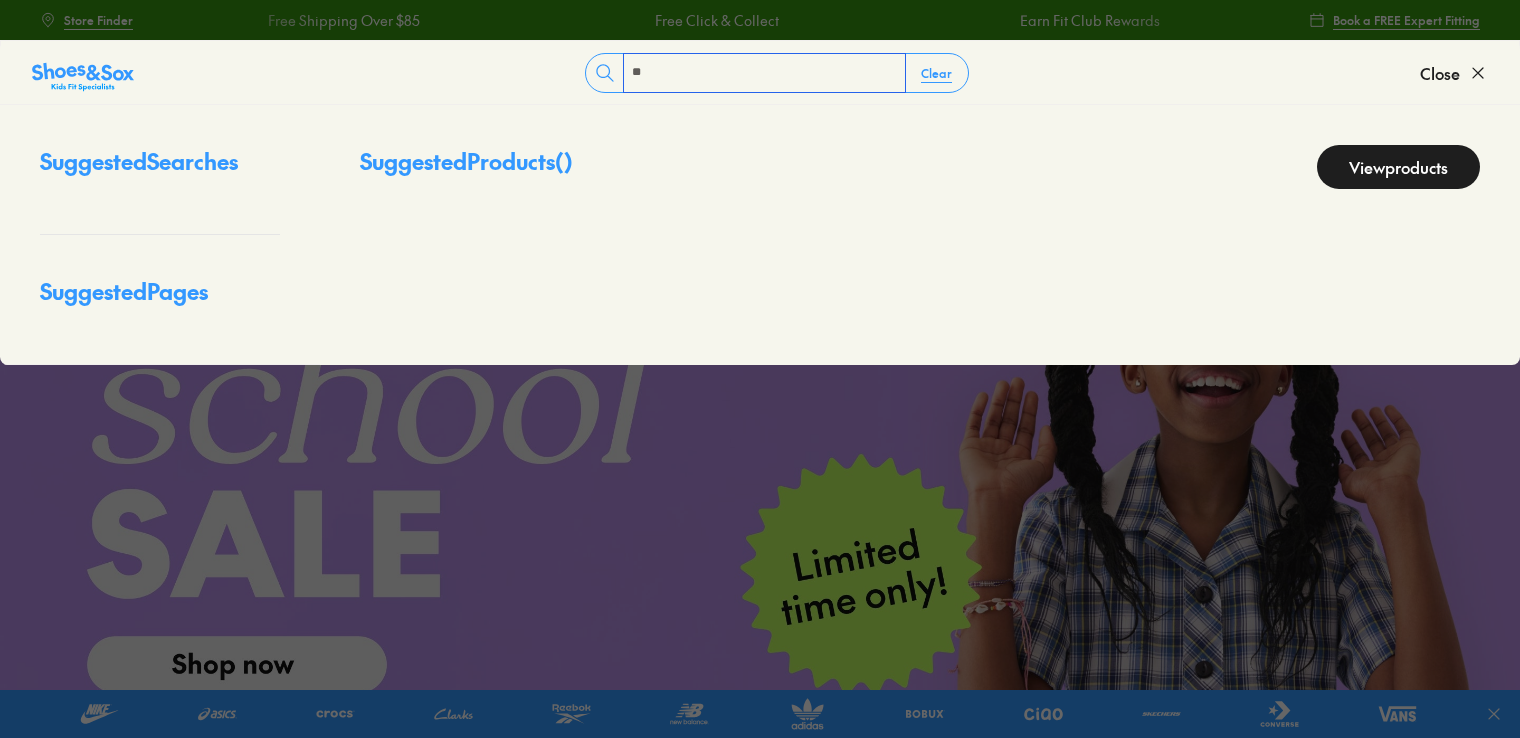 scroll, scrollTop: 0, scrollLeft: 0, axis: both 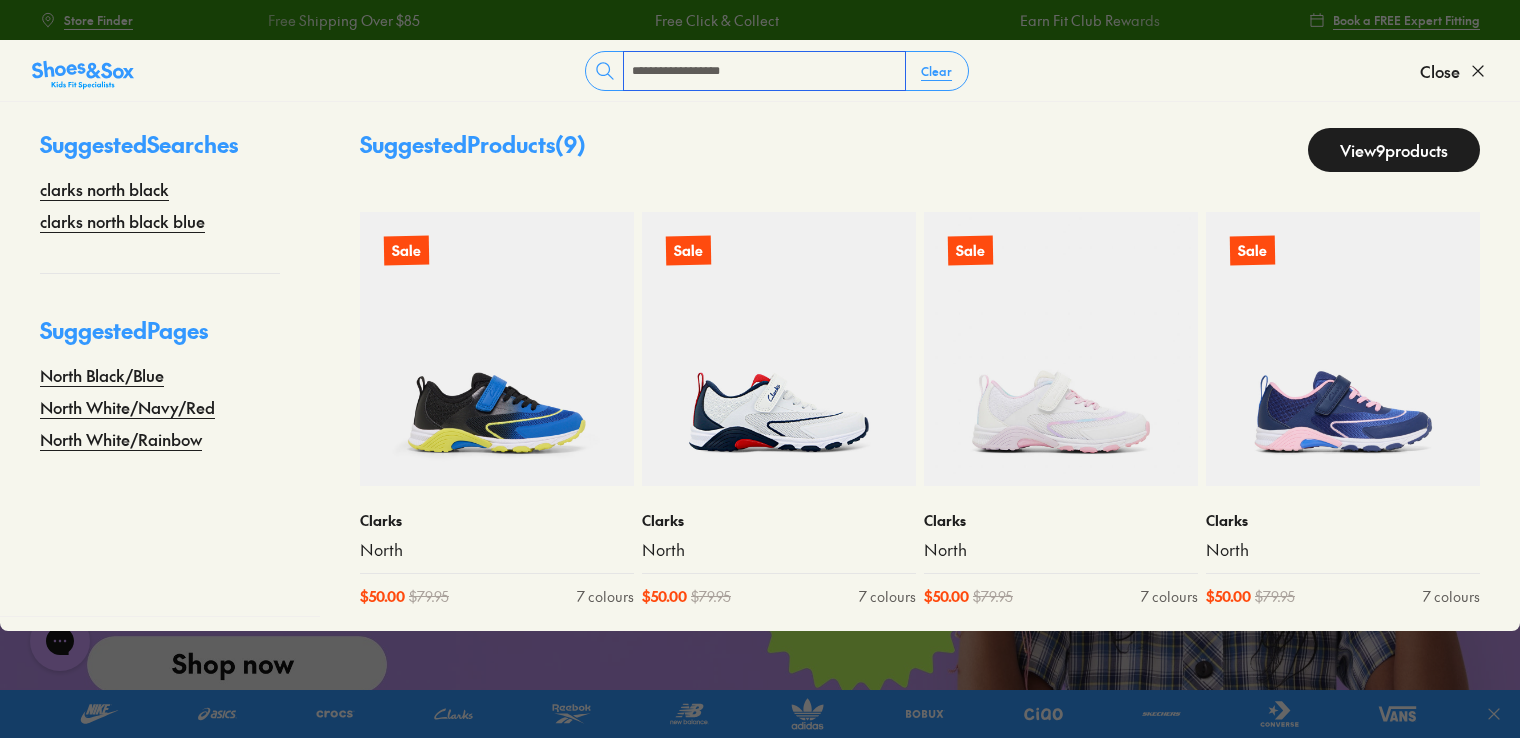 type on "**********" 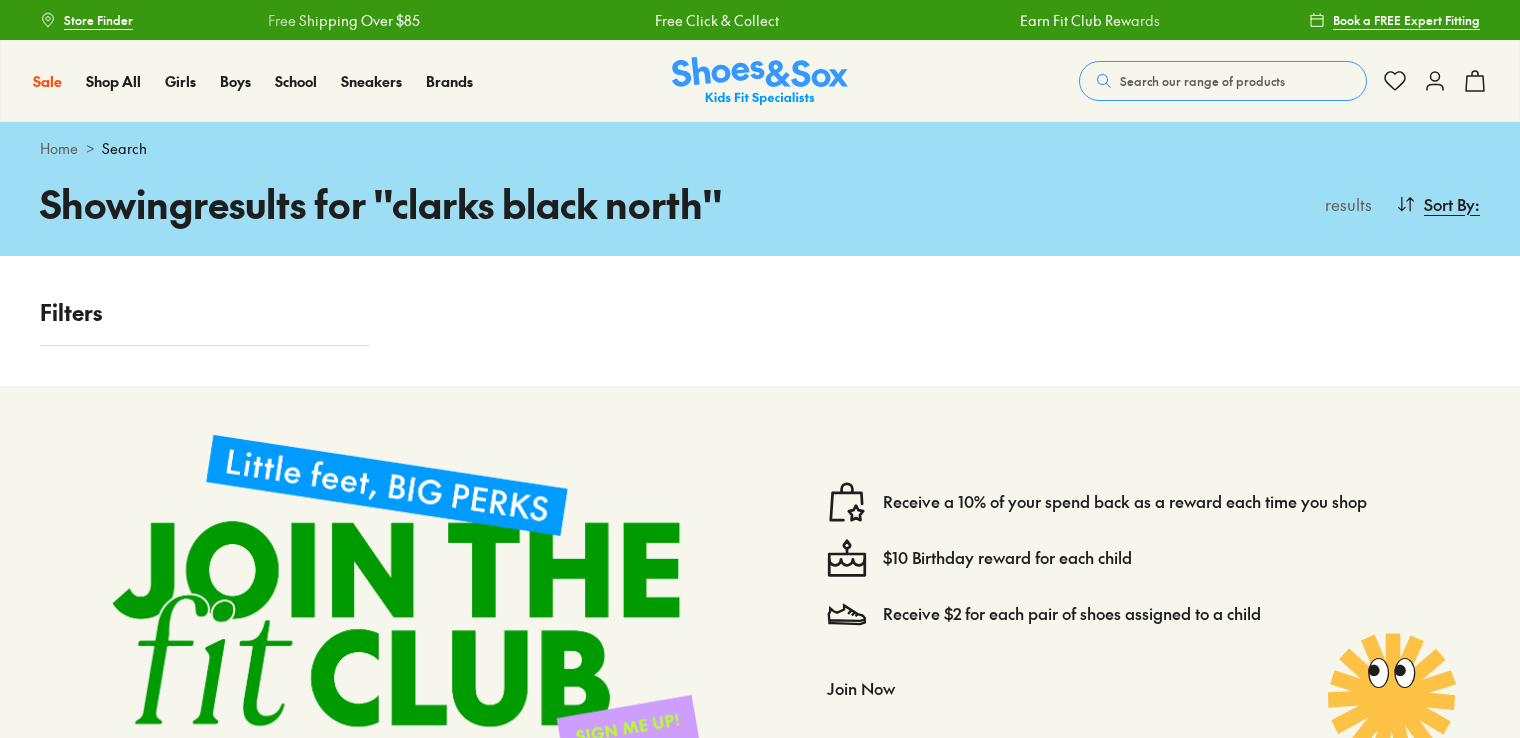 scroll, scrollTop: 0, scrollLeft: 0, axis: both 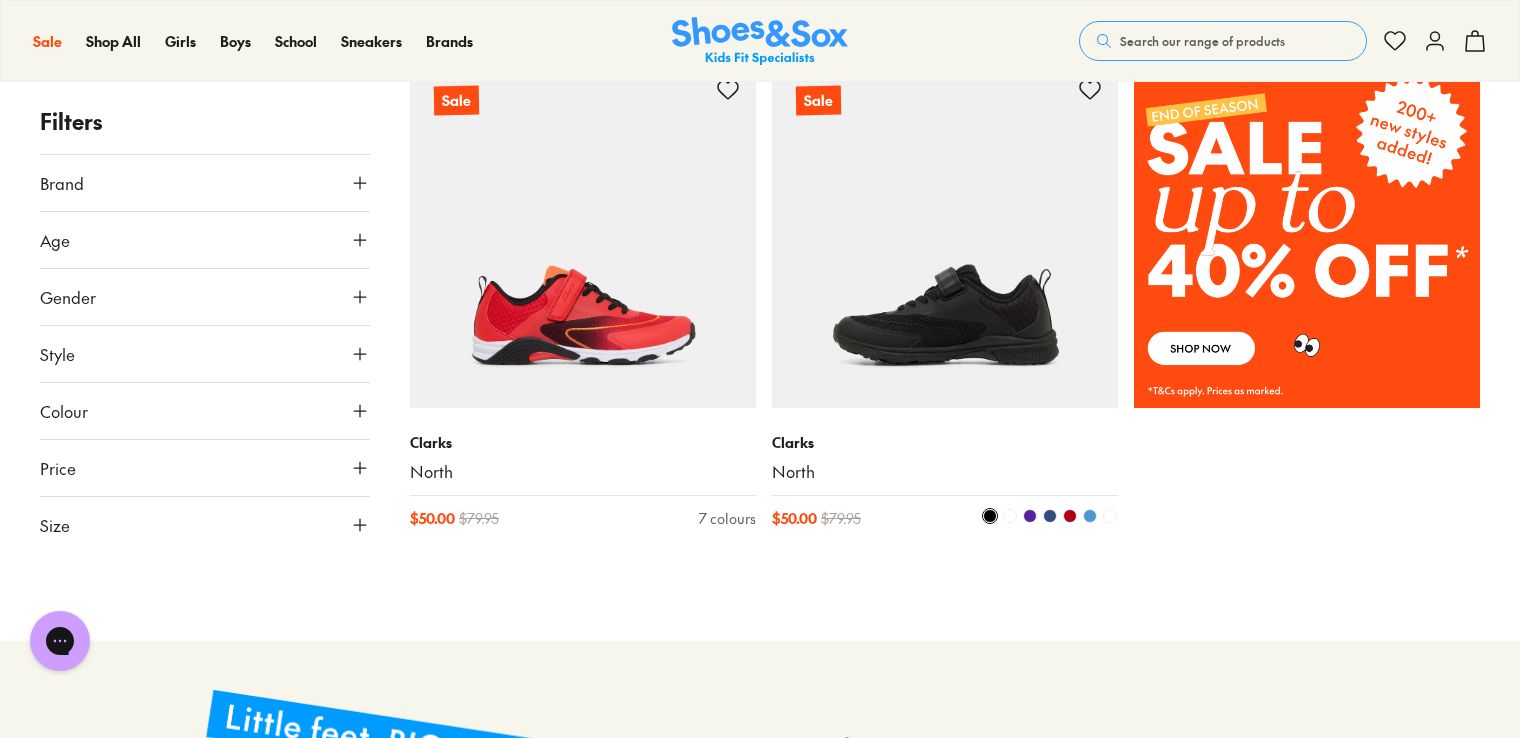click at bounding box center [945, 235] 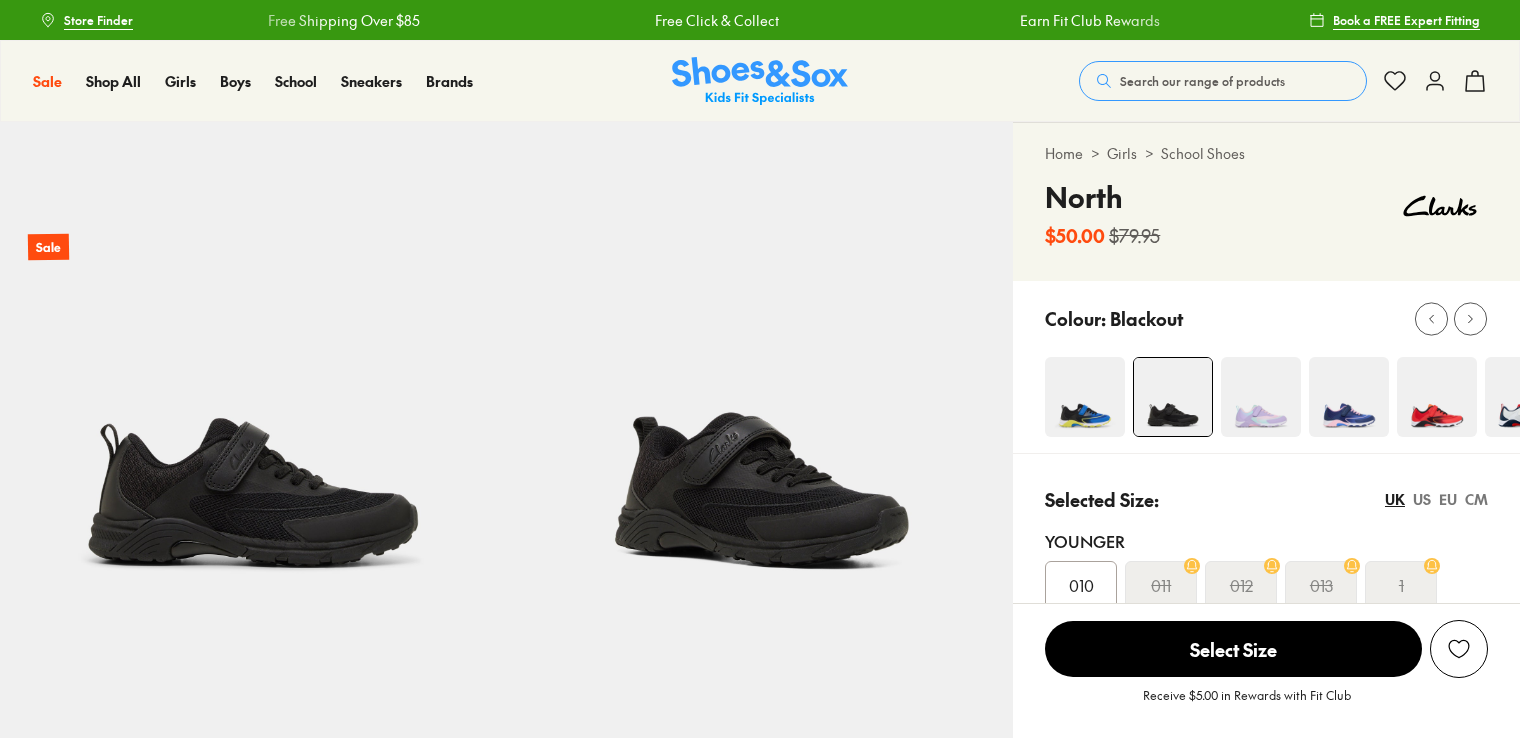 scroll, scrollTop: 0, scrollLeft: 0, axis: both 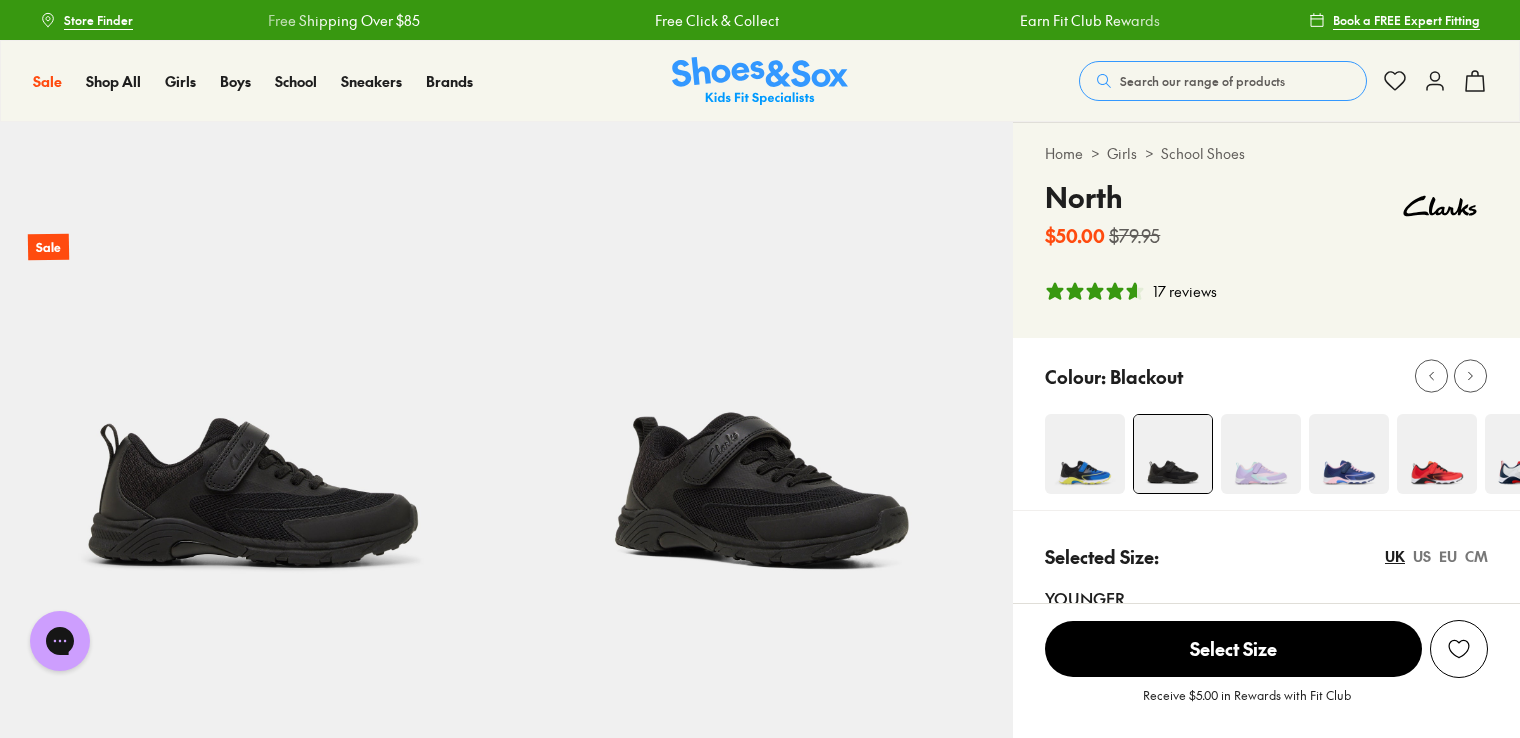 select on "*" 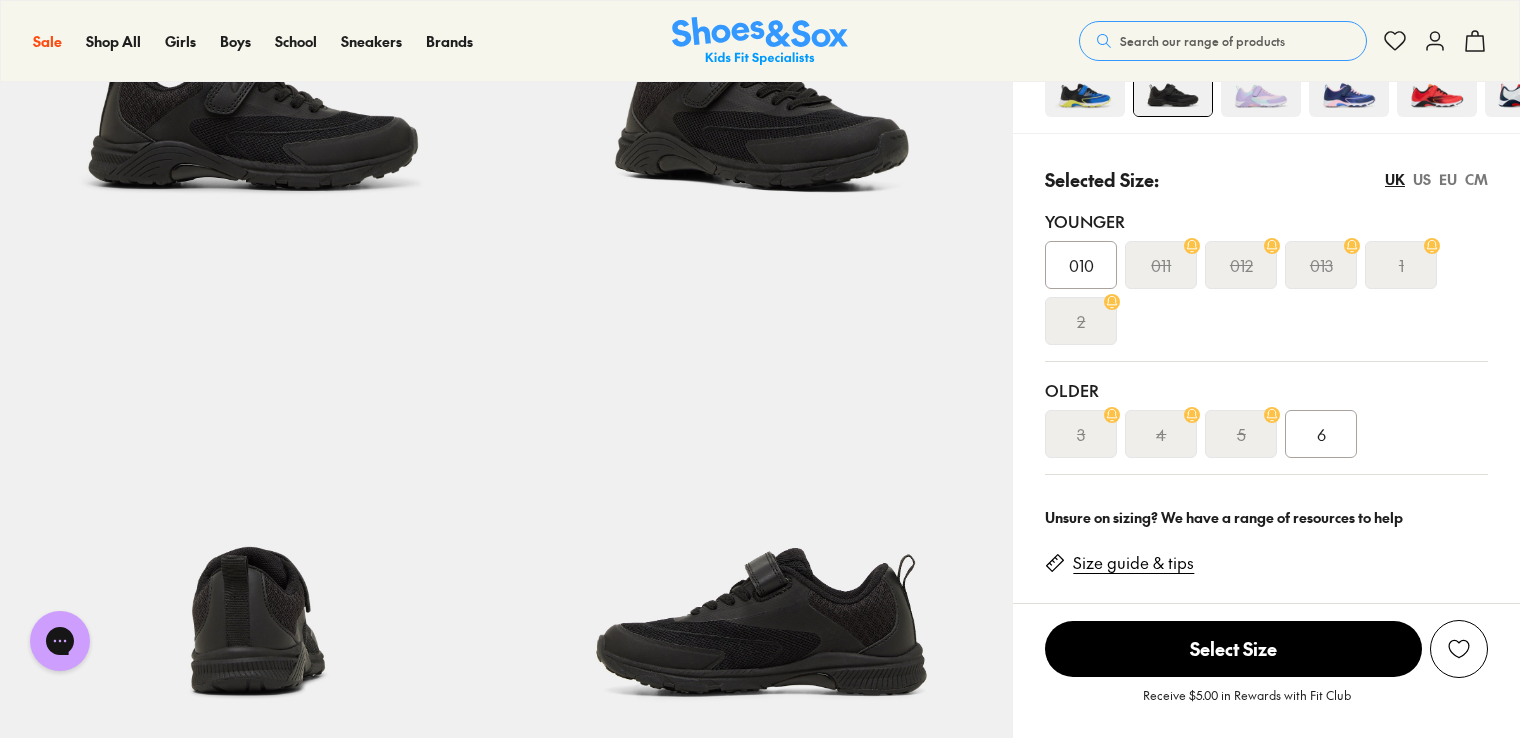 scroll, scrollTop: 384, scrollLeft: 0, axis: vertical 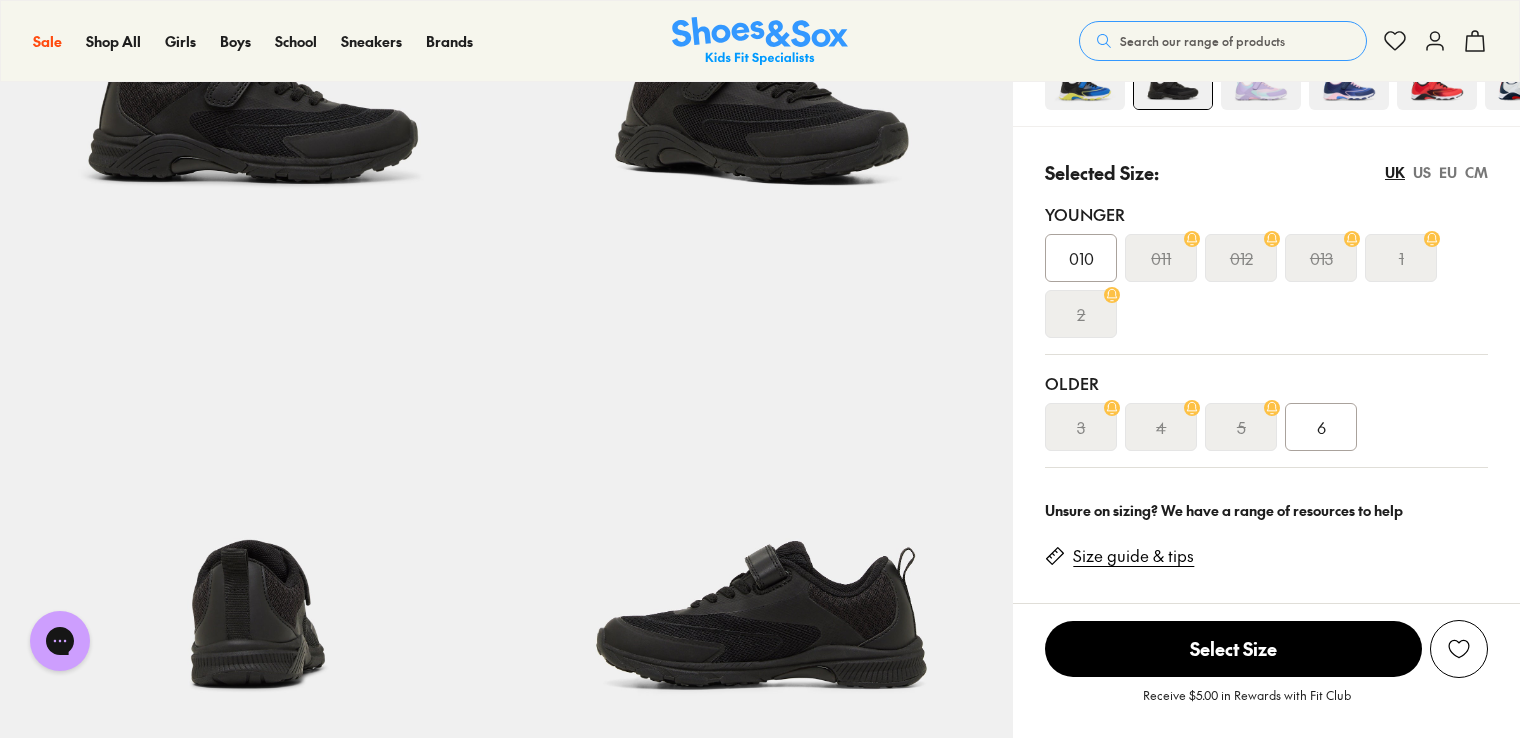click on "6" at bounding box center [1321, 427] 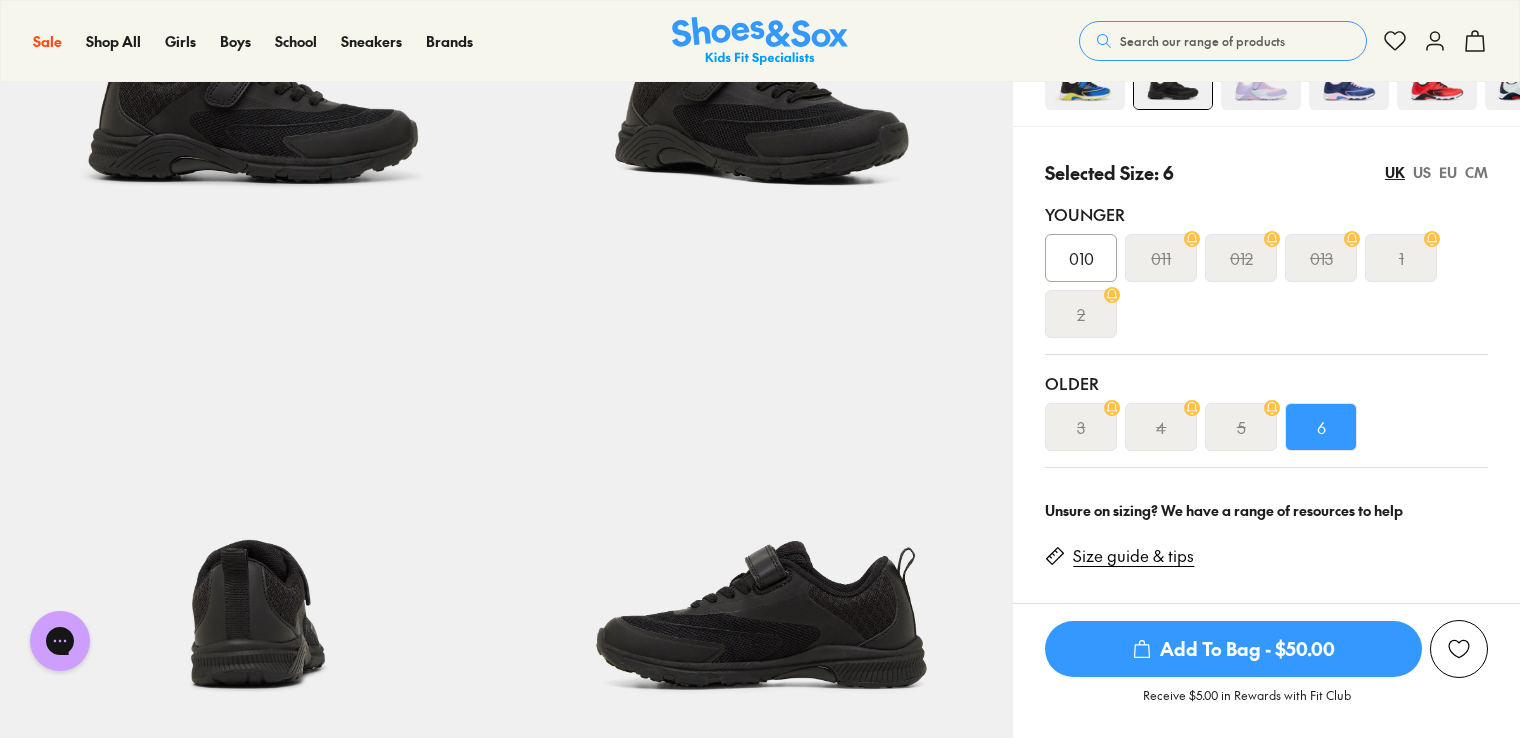 click on "Add To Bag - $50.00" at bounding box center (1233, 649) 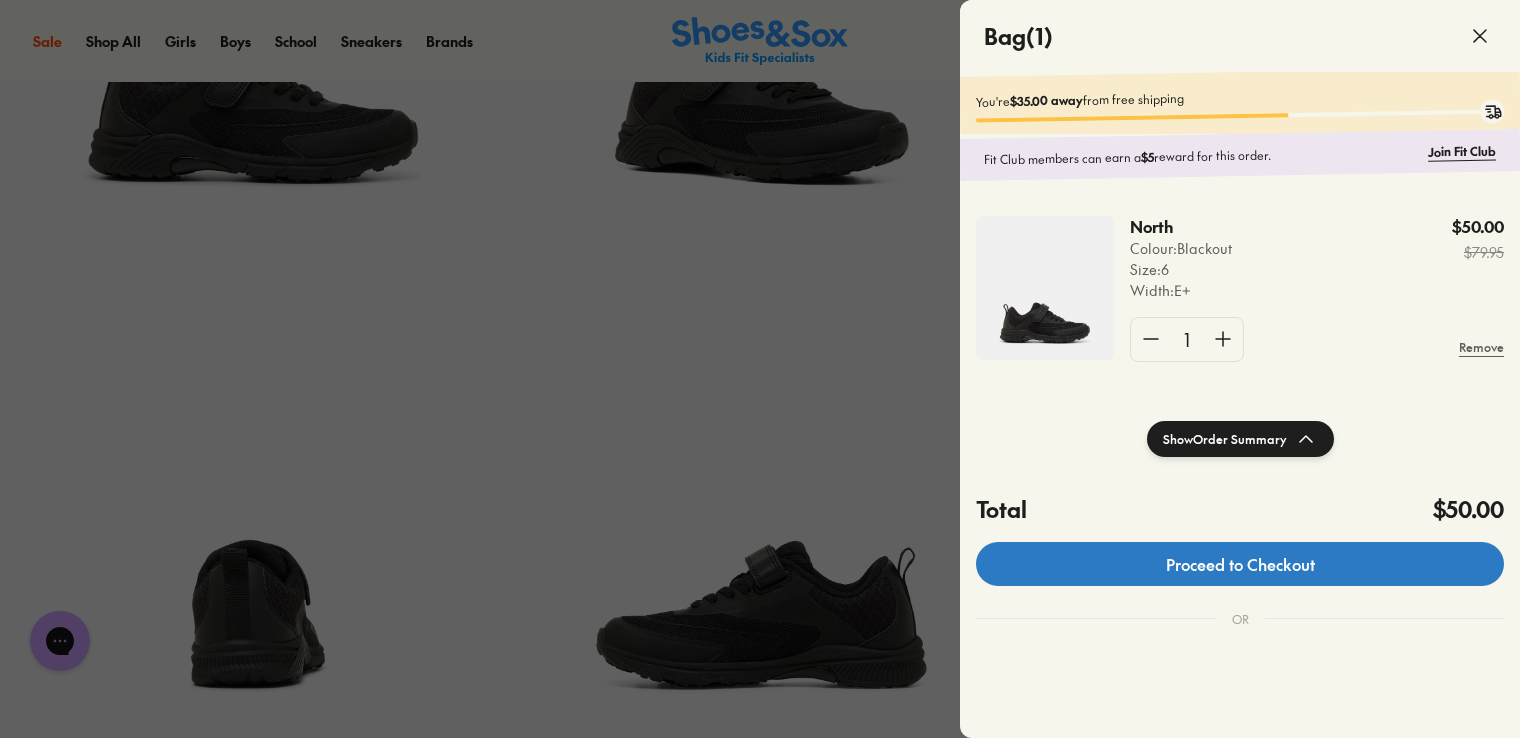 click on "Proceed to Checkout" 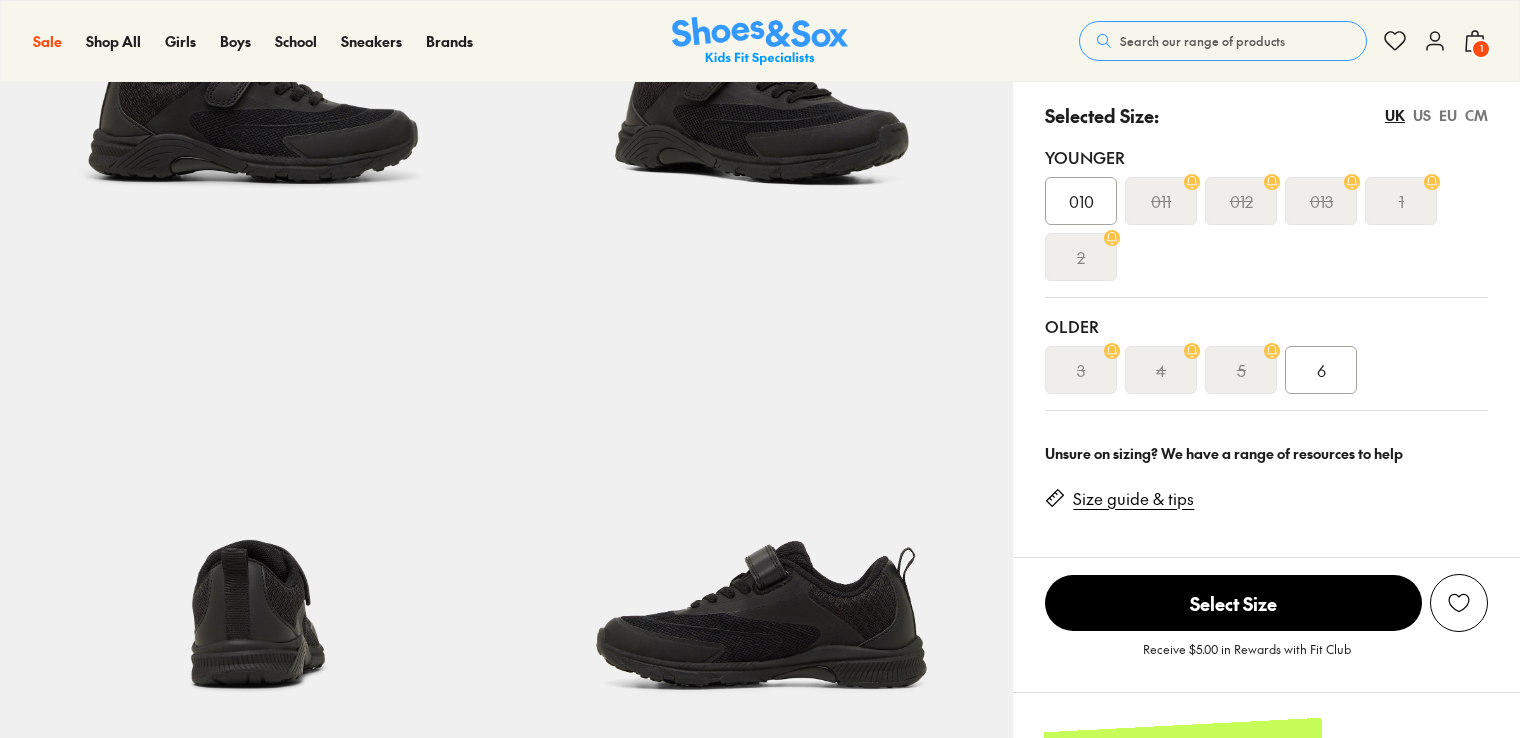 select on "*" 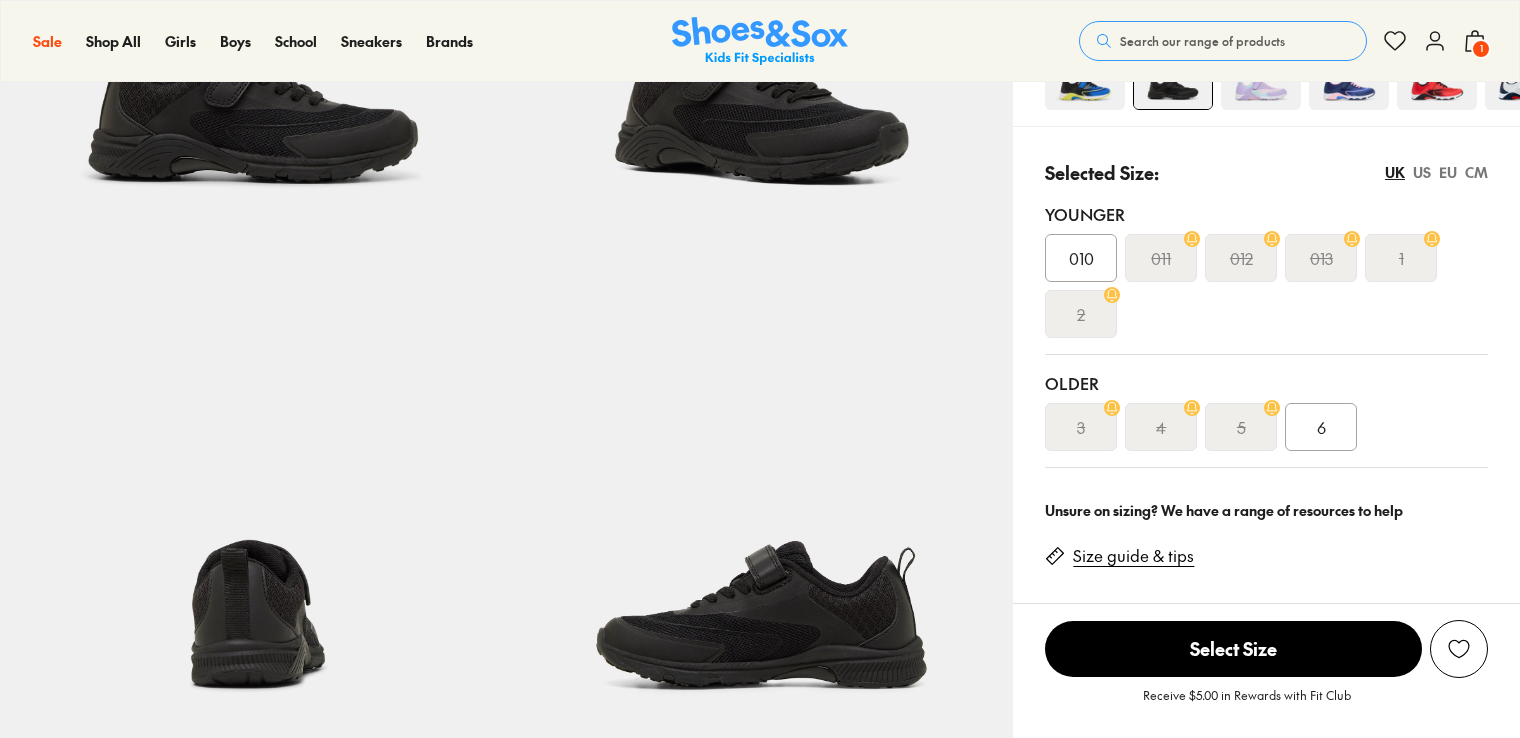 scroll, scrollTop: 384, scrollLeft: 0, axis: vertical 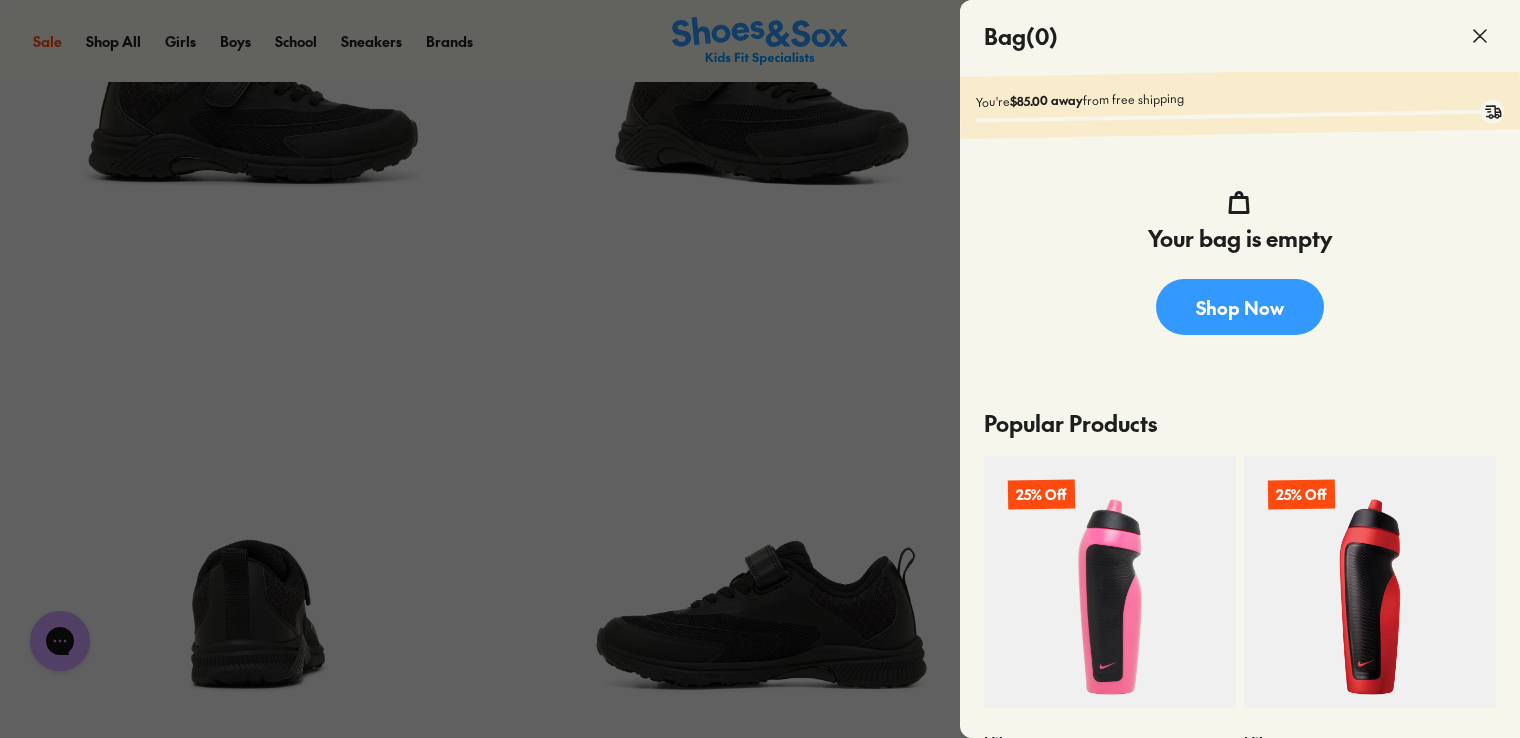 click 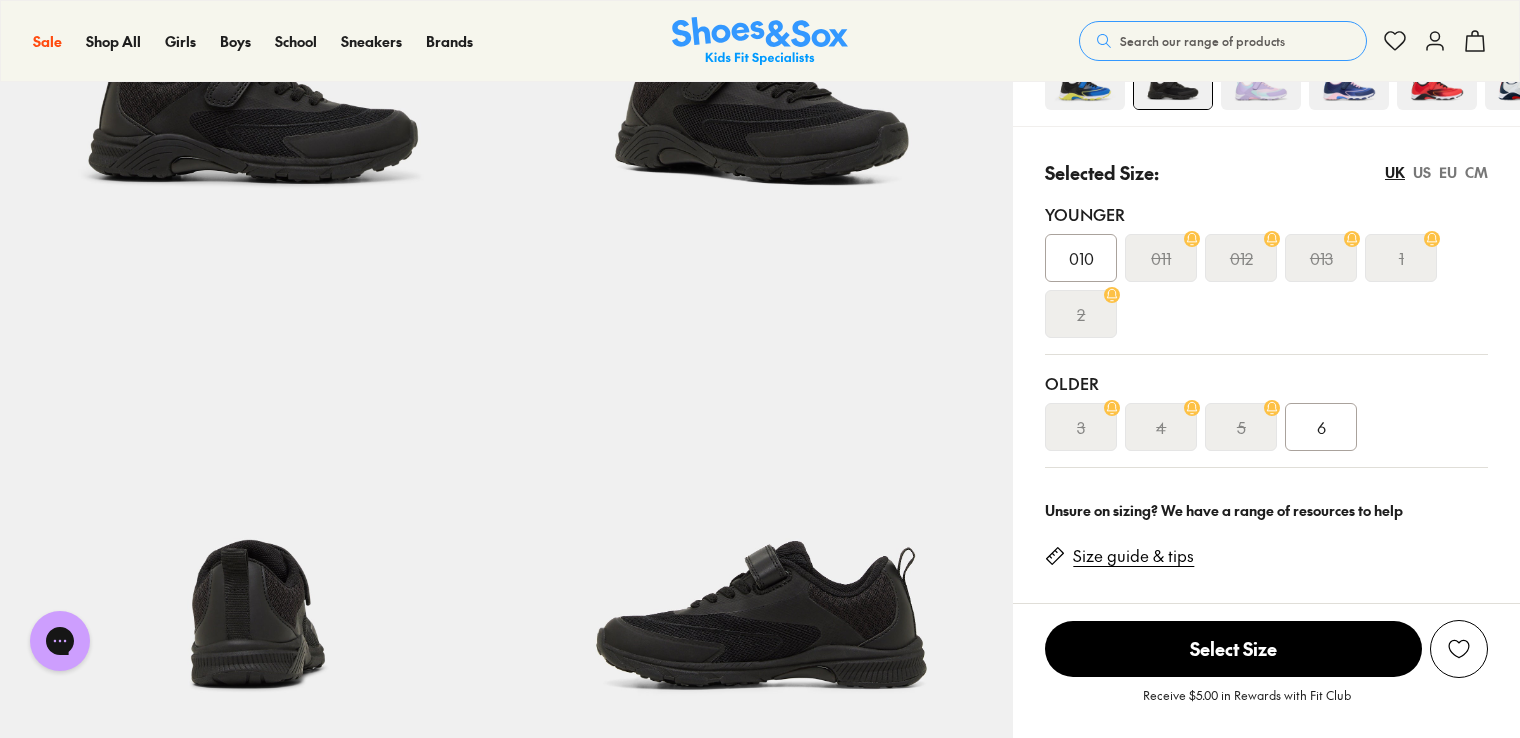 click on "EU" at bounding box center (1448, 172) 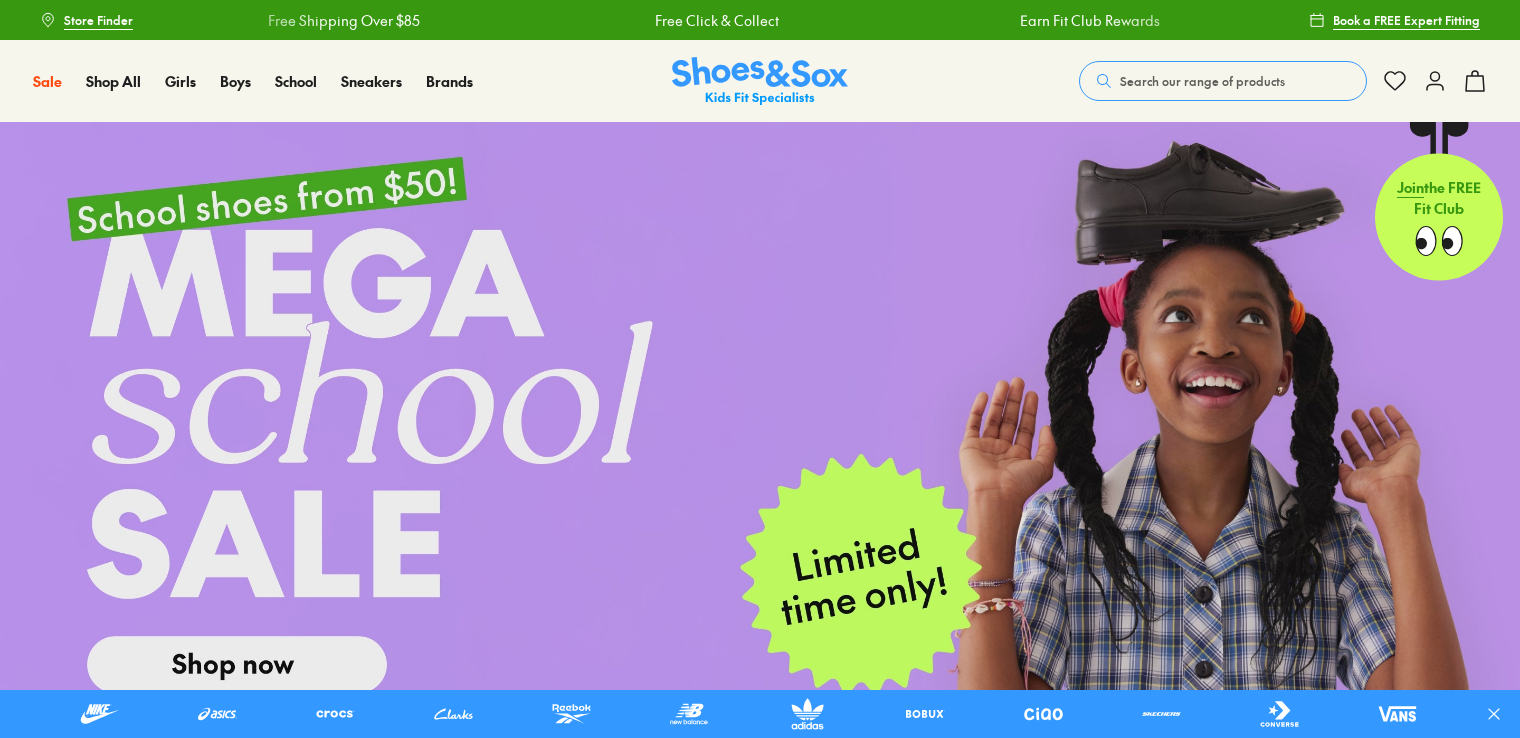 click on "Search our range of products" at bounding box center (1223, 81) 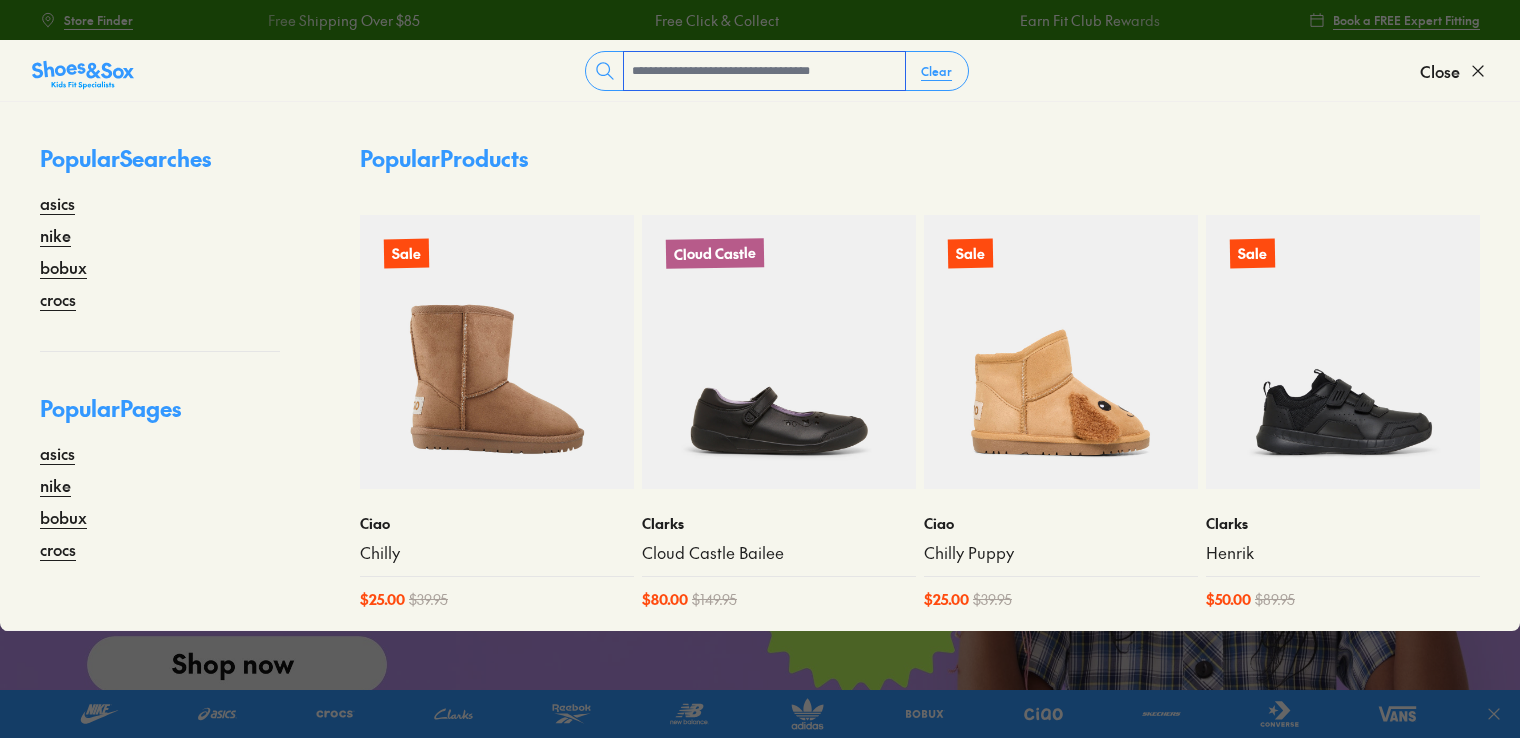 scroll, scrollTop: 0, scrollLeft: 0, axis: both 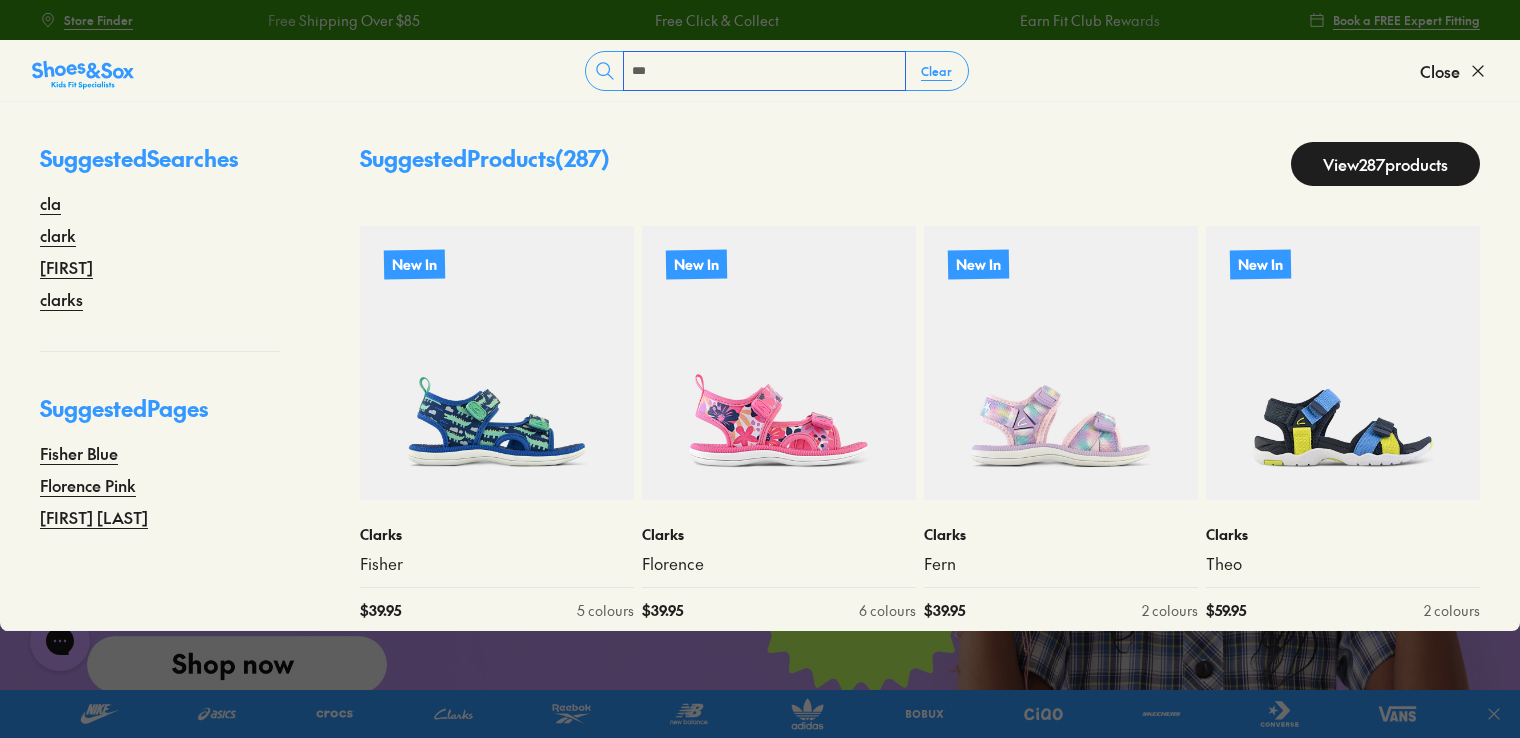 type on "**********" 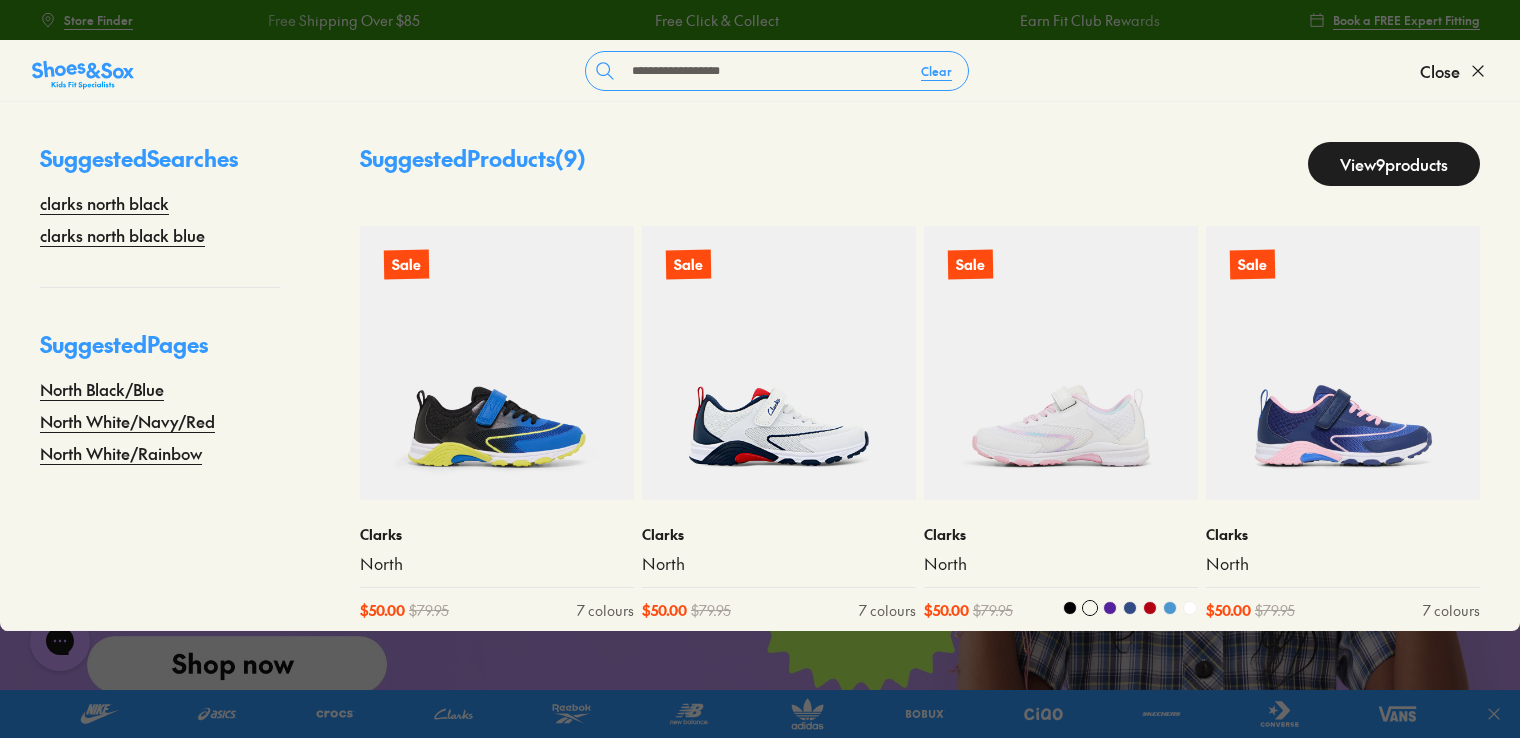 click at bounding box center (1061, 363) 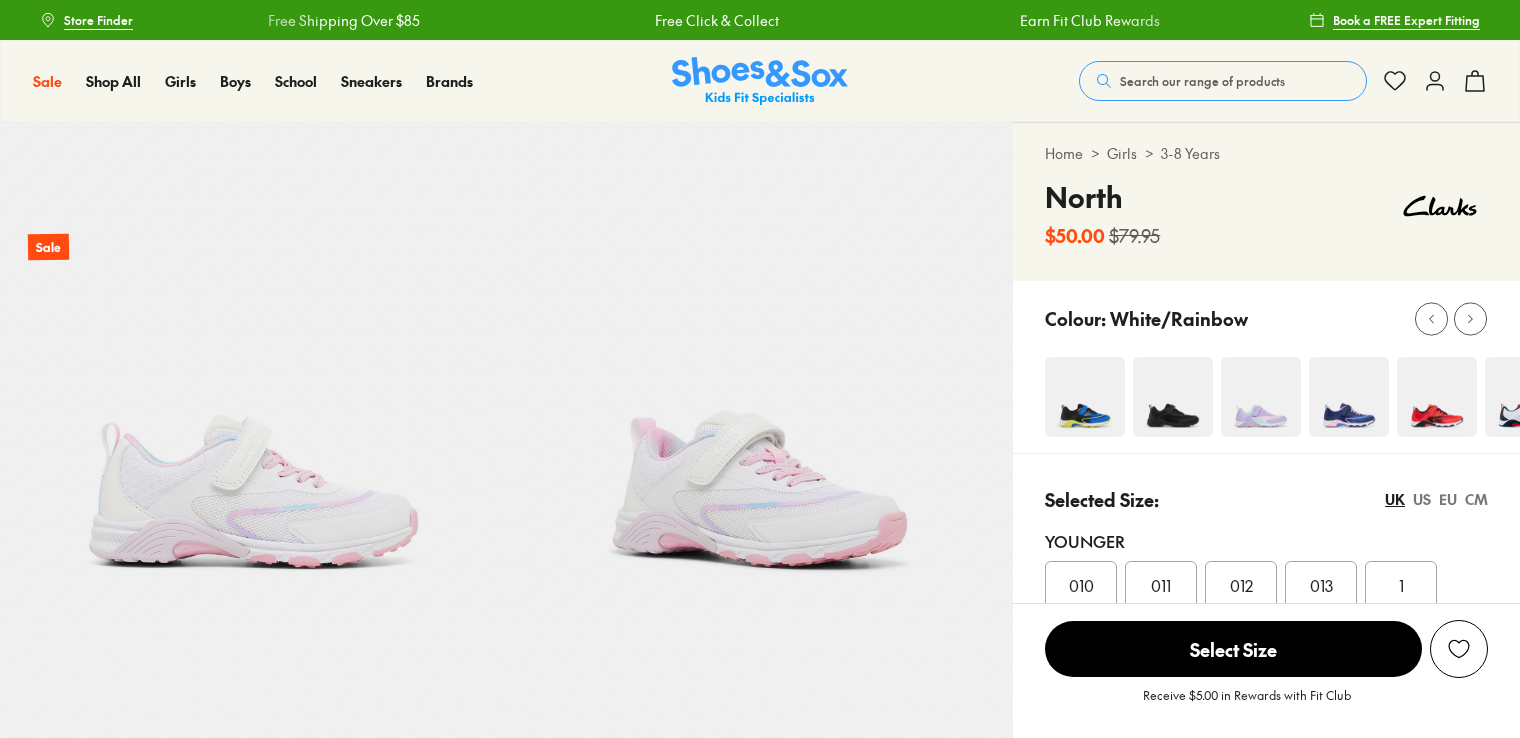 scroll, scrollTop: 0, scrollLeft: 0, axis: both 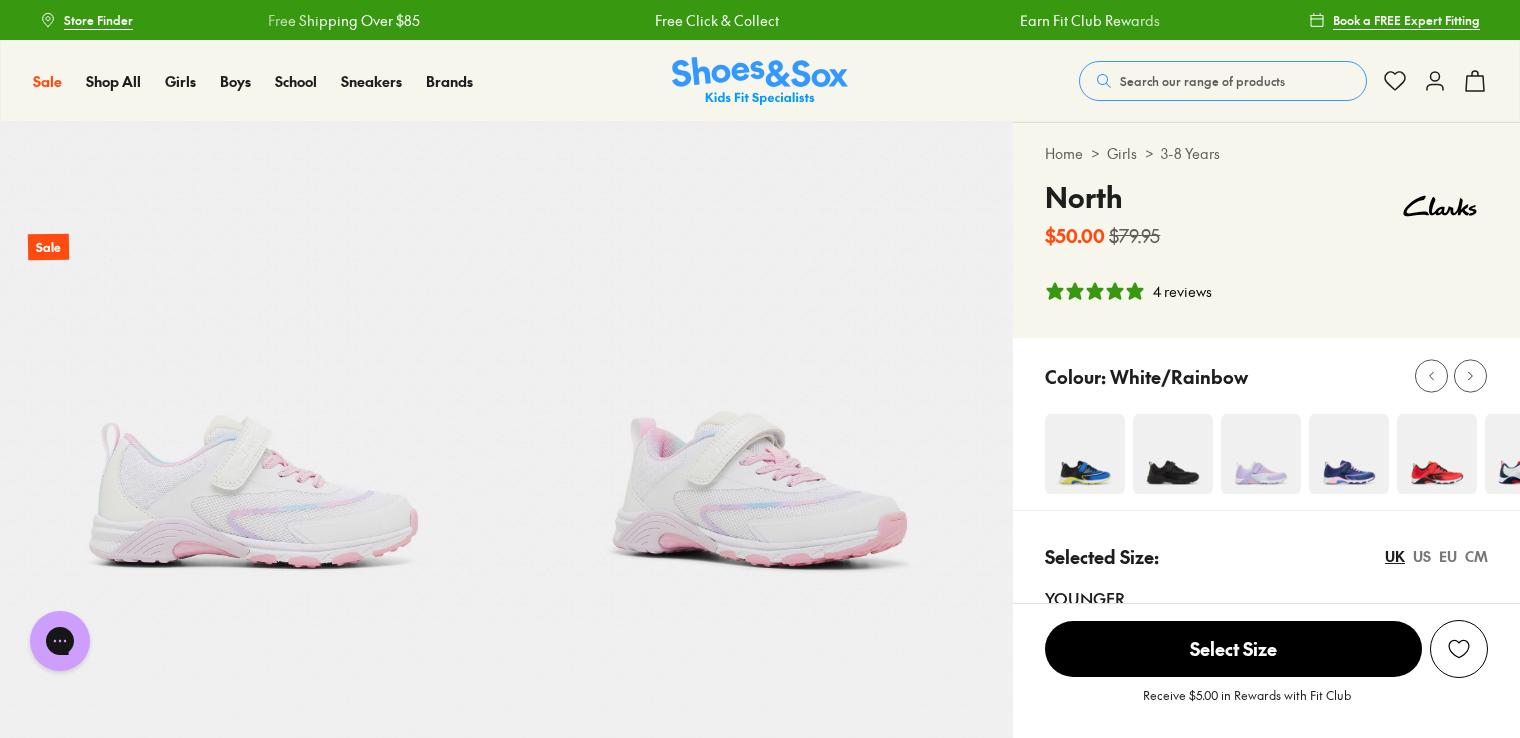 select on "*" 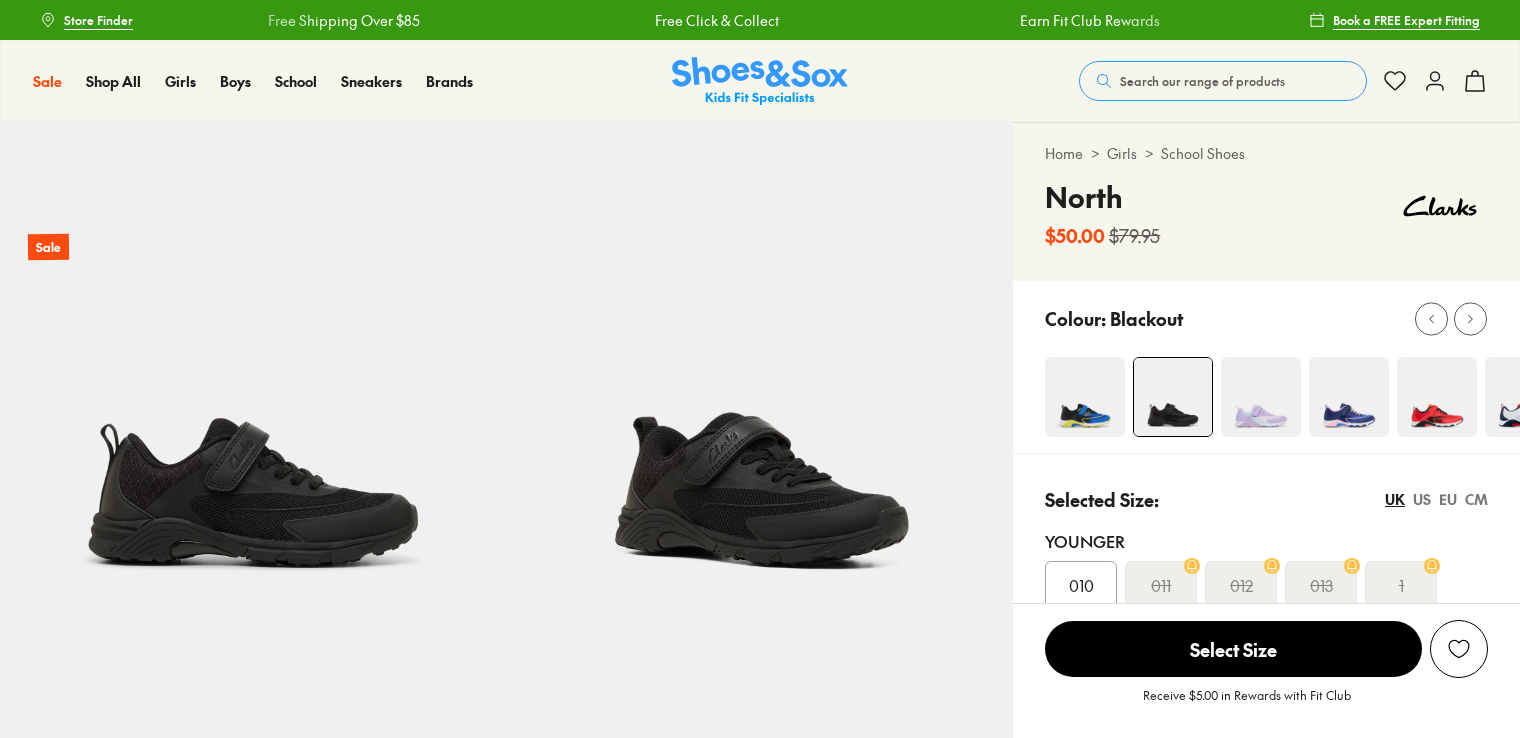 scroll, scrollTop: 0, scrollLeft: 0, axis: both 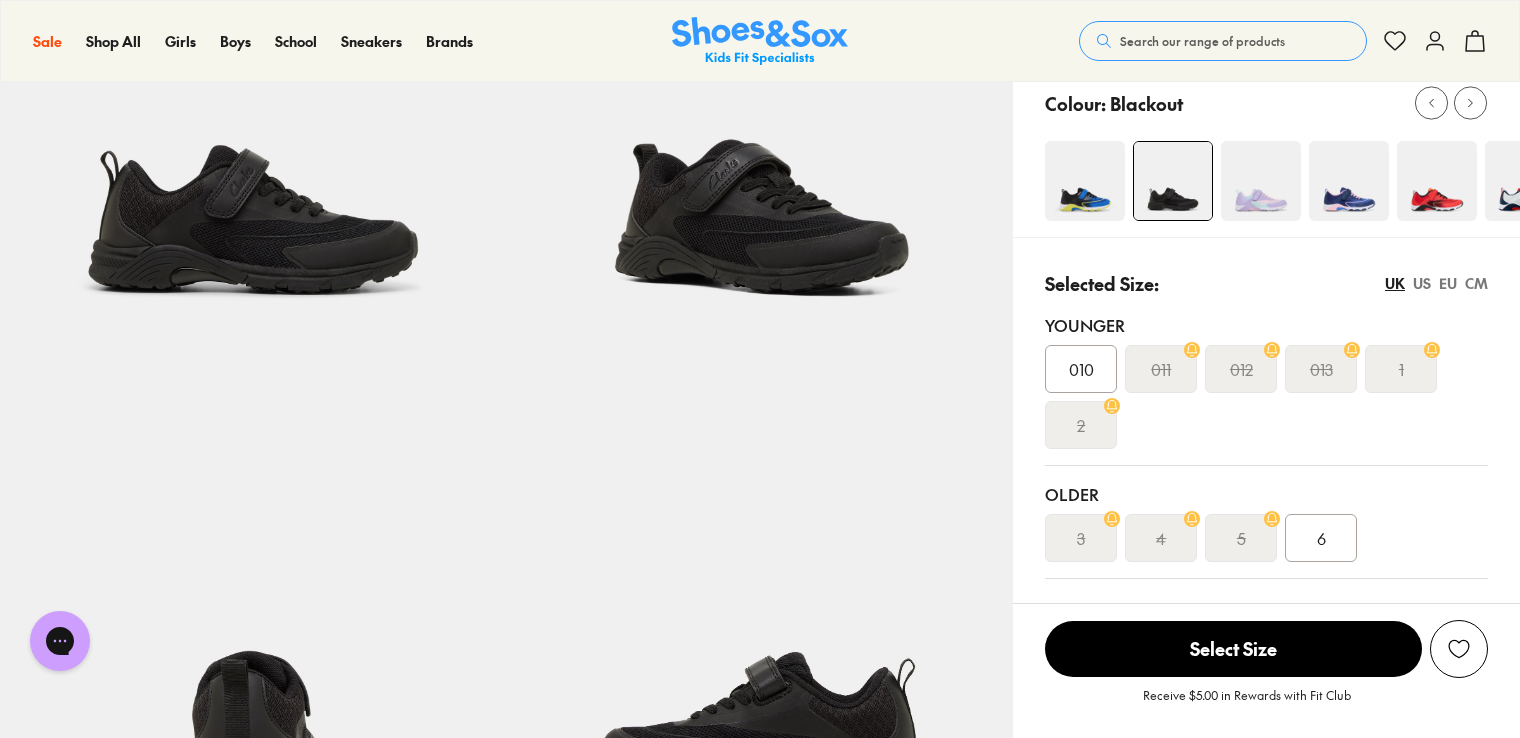 click on "EU" at bounding box center [1448, 283] 